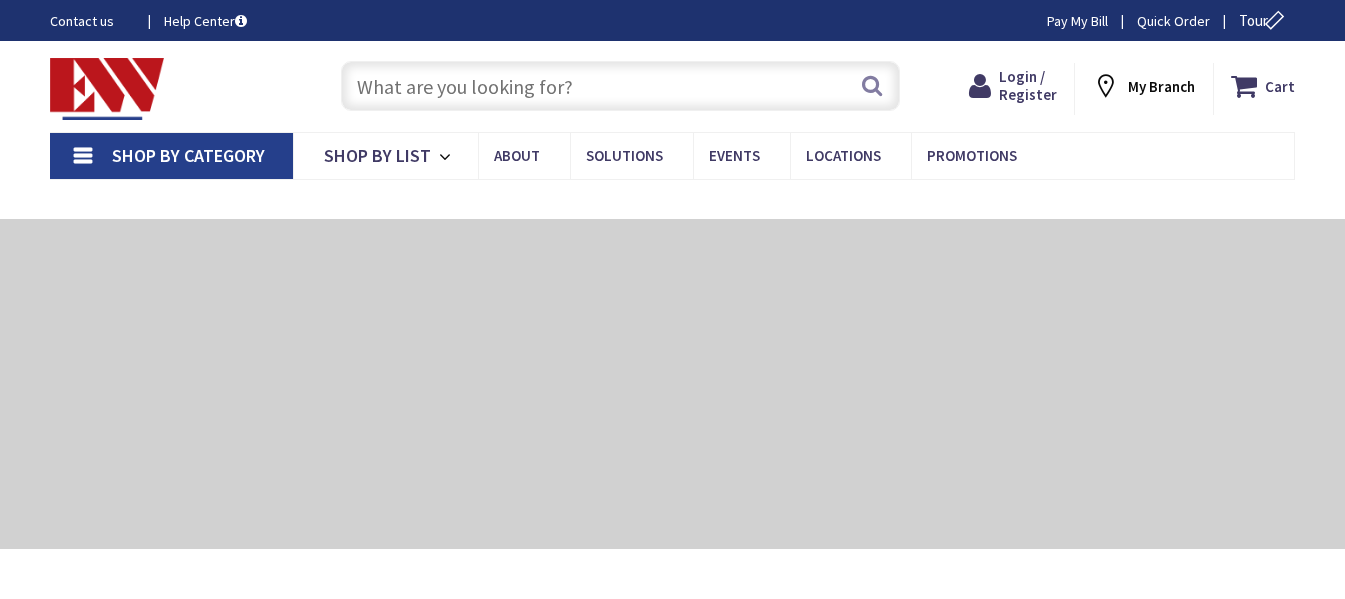 scroll, scrollTop: 0, scrollLeft: 0, axis: both 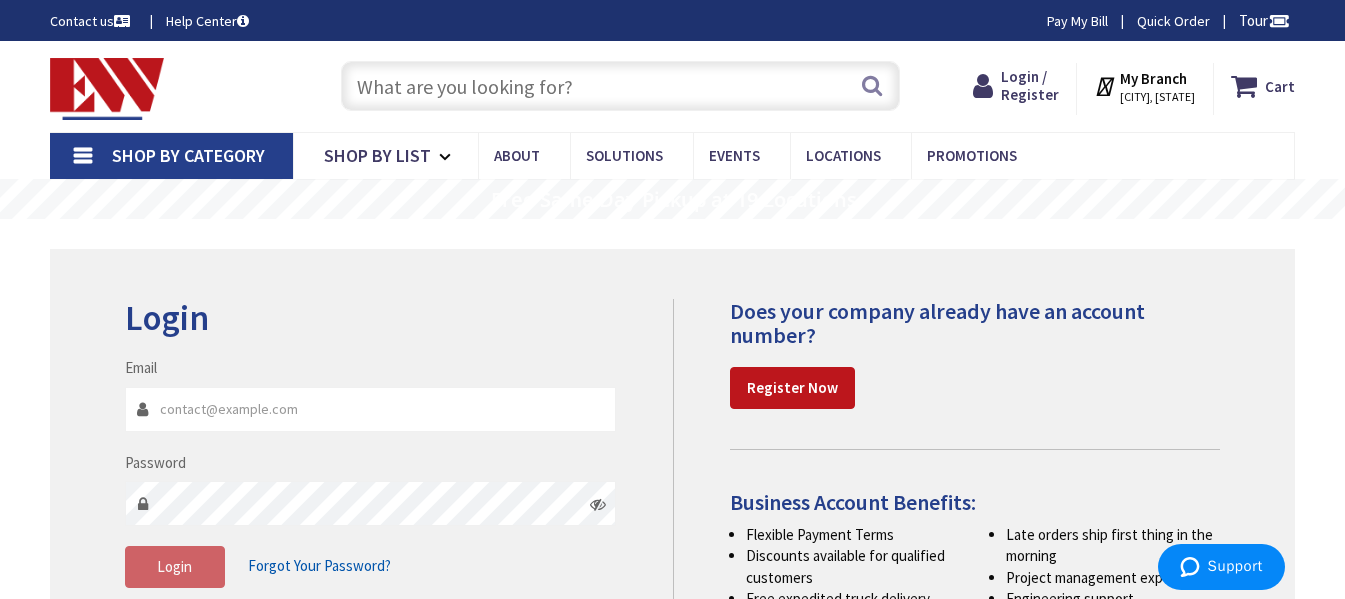 click on "Email" at bounding box center [371, 409] 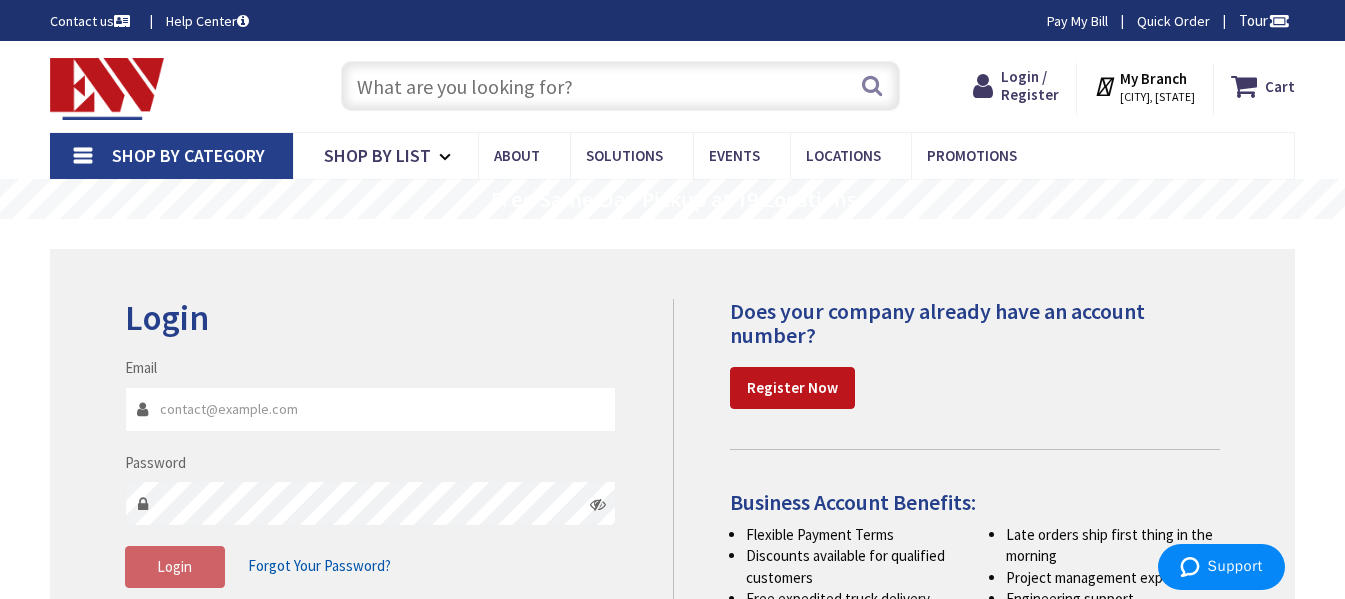type on "arieselectric1@gmail.com" 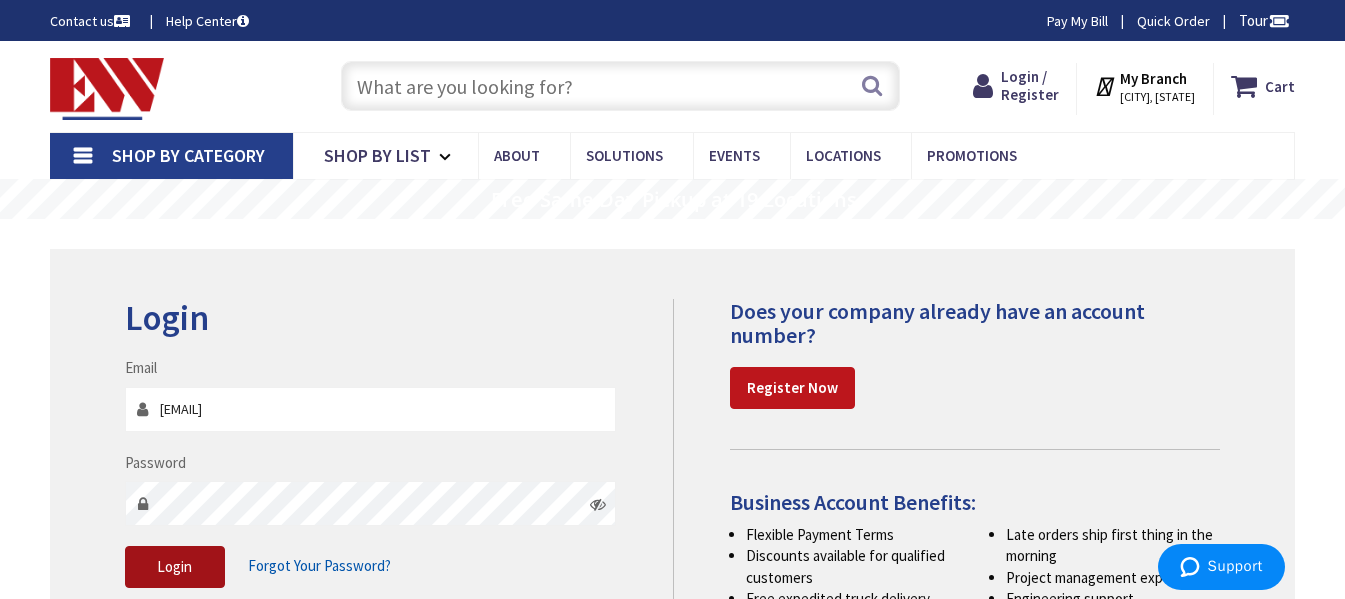 click on "Login" at bounding box center [174, 566] 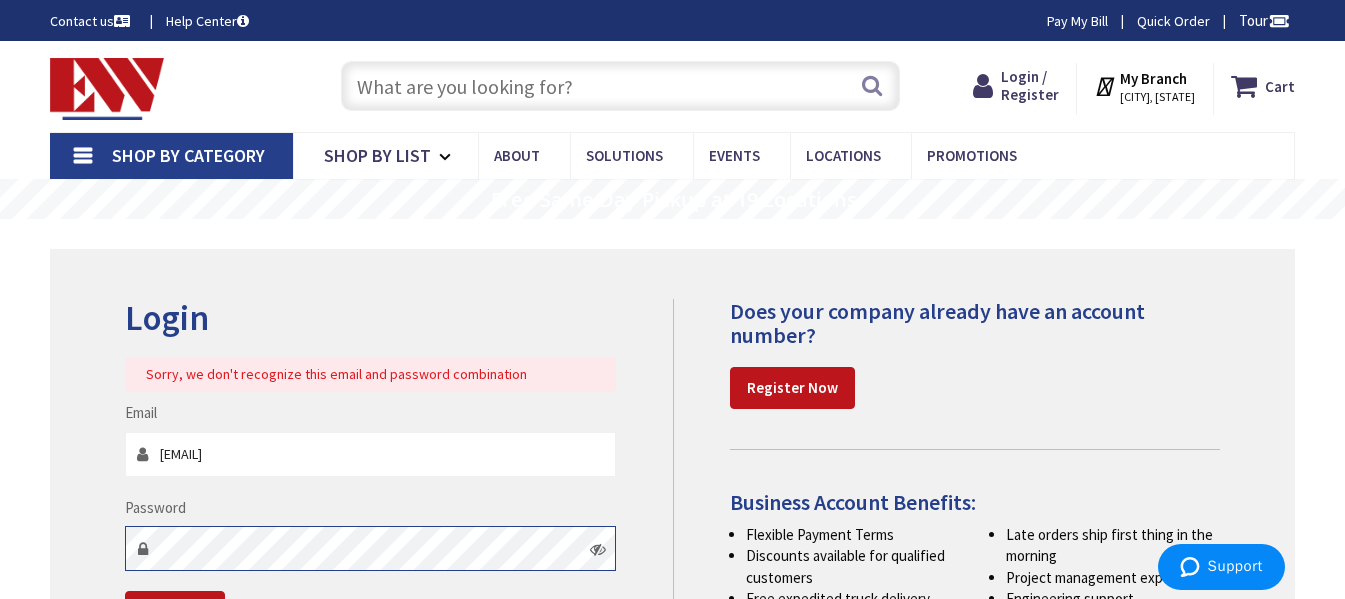click on "Login
Sorry, we don't recognize this email and password combination
Email
arieselectric1@gmail.com
Password
Login
Forgot Your Password?" at bounding box center (672, 483) 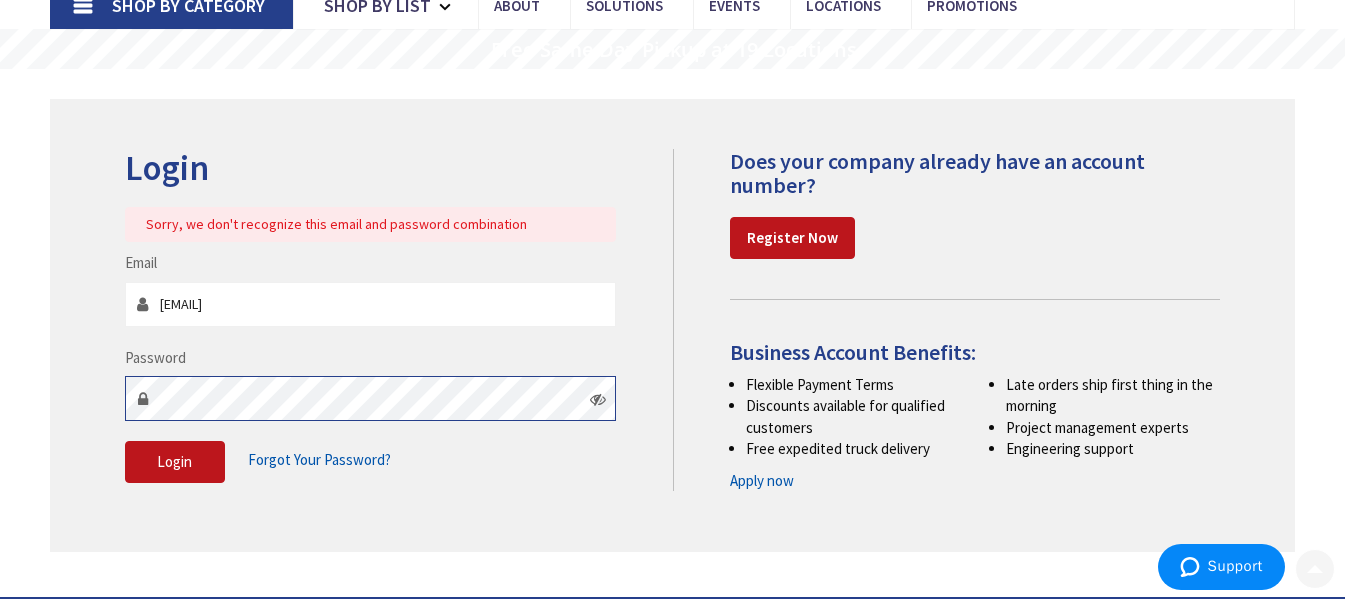 scroll, scrollTop: 175, scrollLeft: 0, axis: vertical 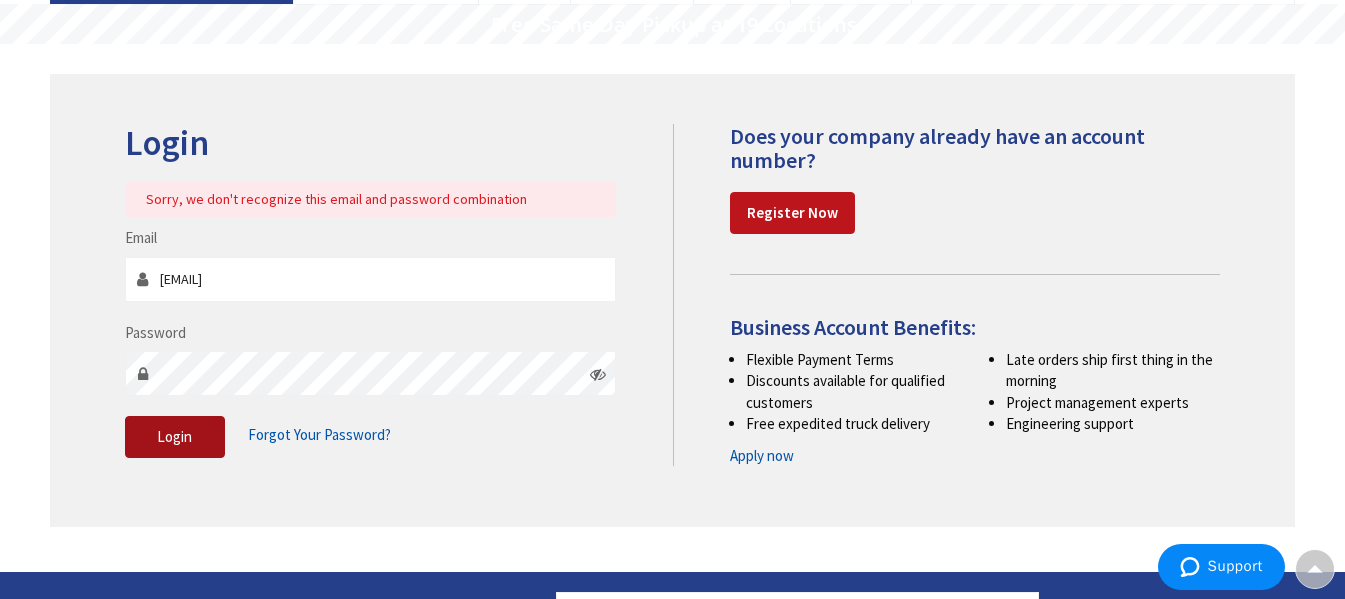 click on "Login" at bounding box center [174, 436] 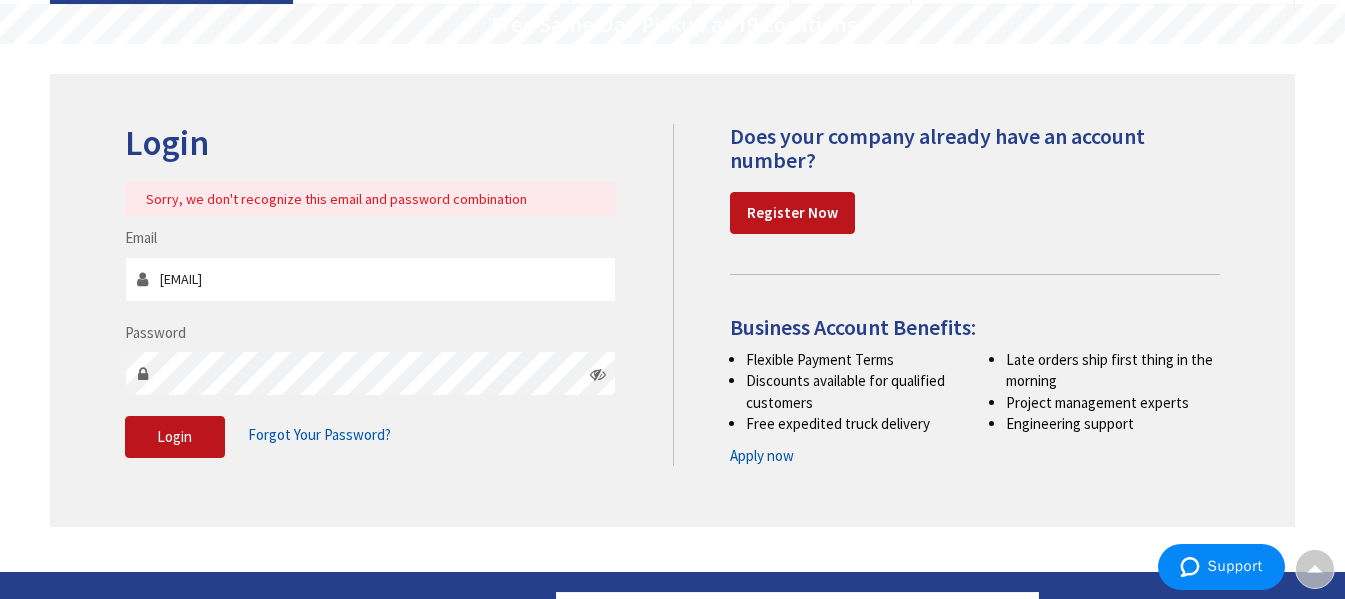 click at bounding box center [598, 374] 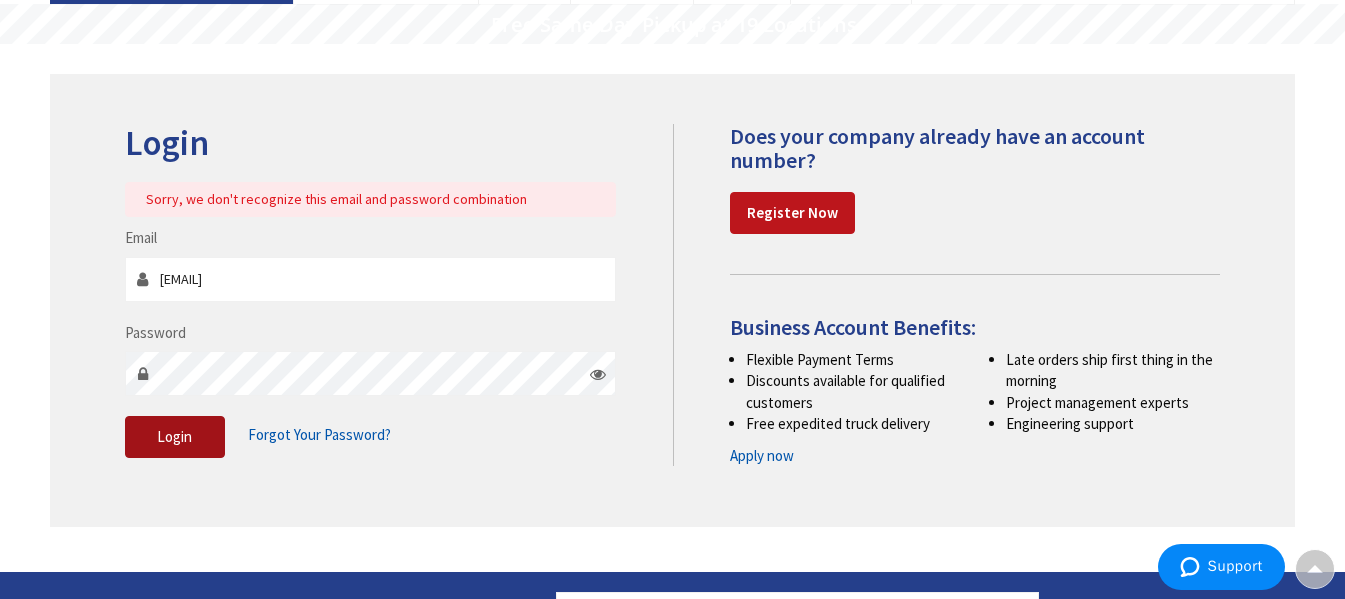 click on "Login" at bounding box center [174, 436] 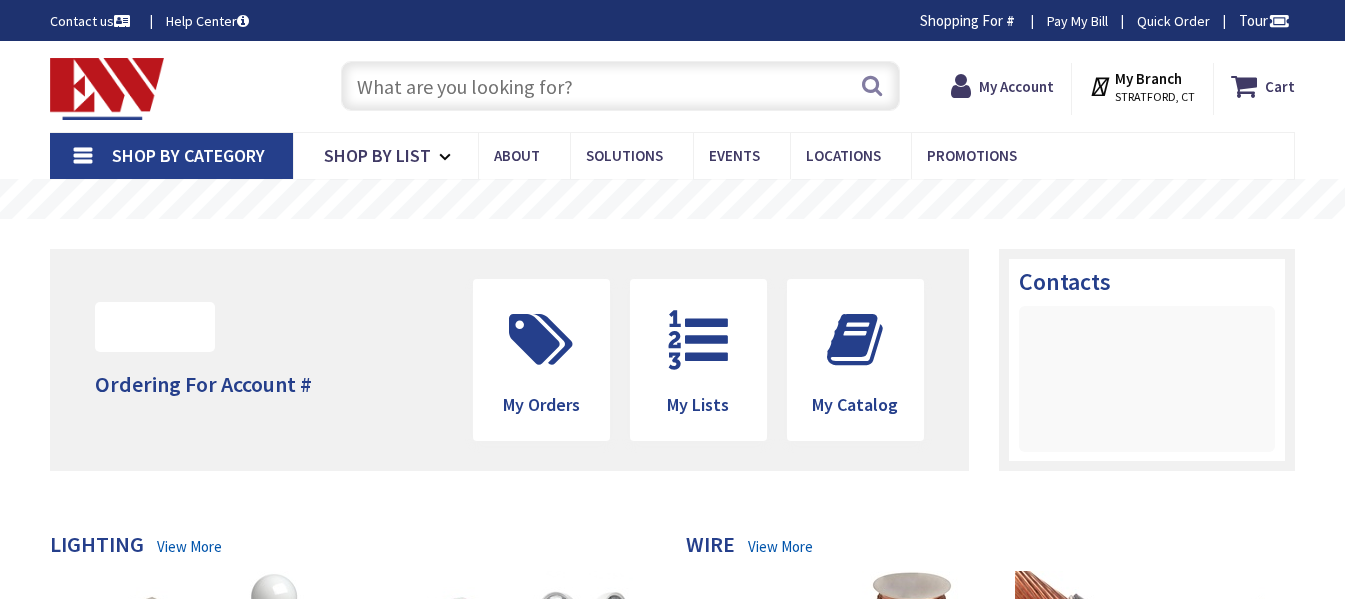scroll, scrollTop: 0, scrollLeft: 0, axis: both 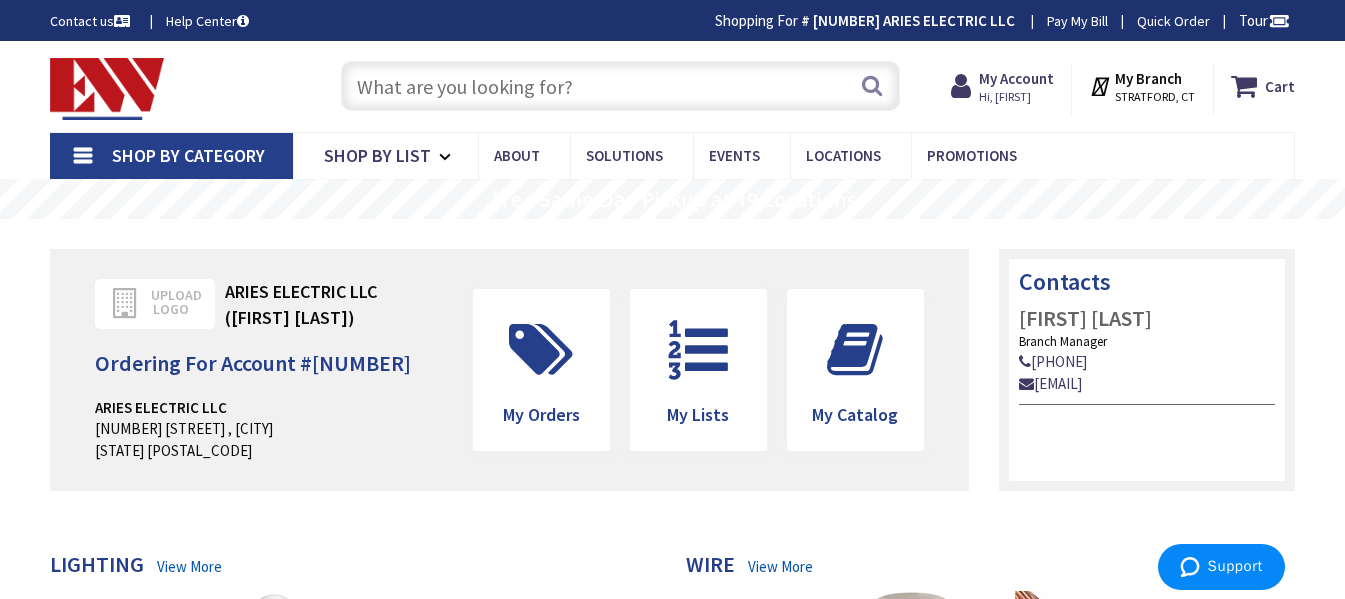click at bounding box center (620, 86) 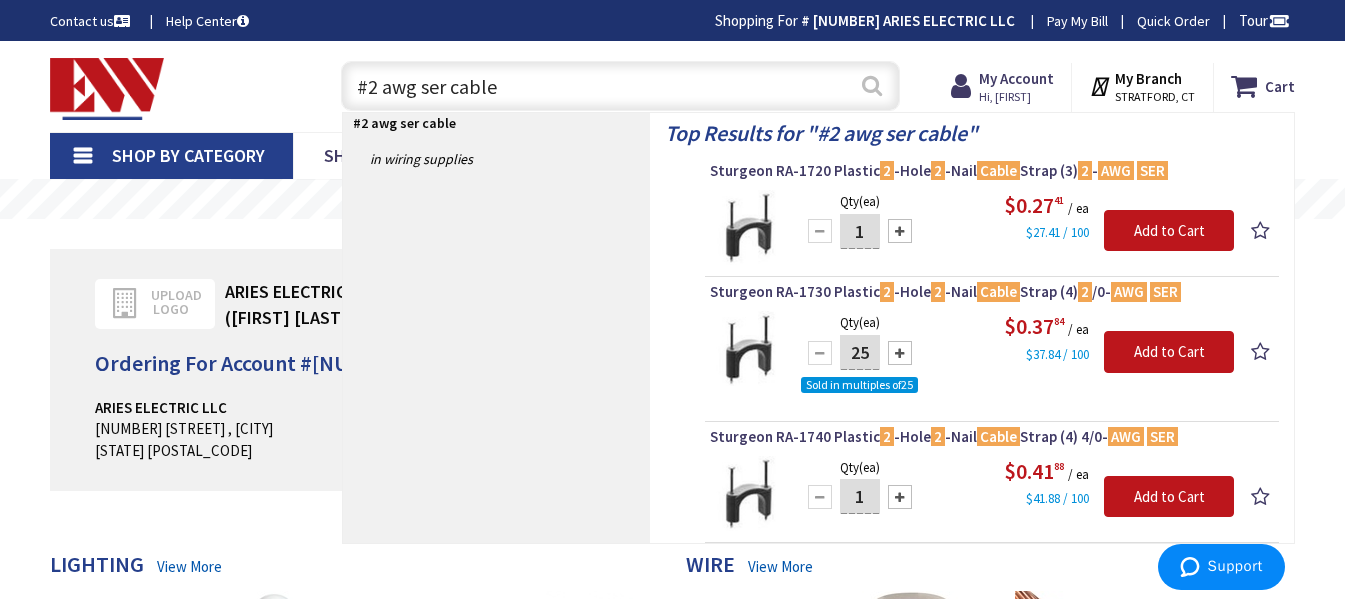 type on "#2 awg ser cable" 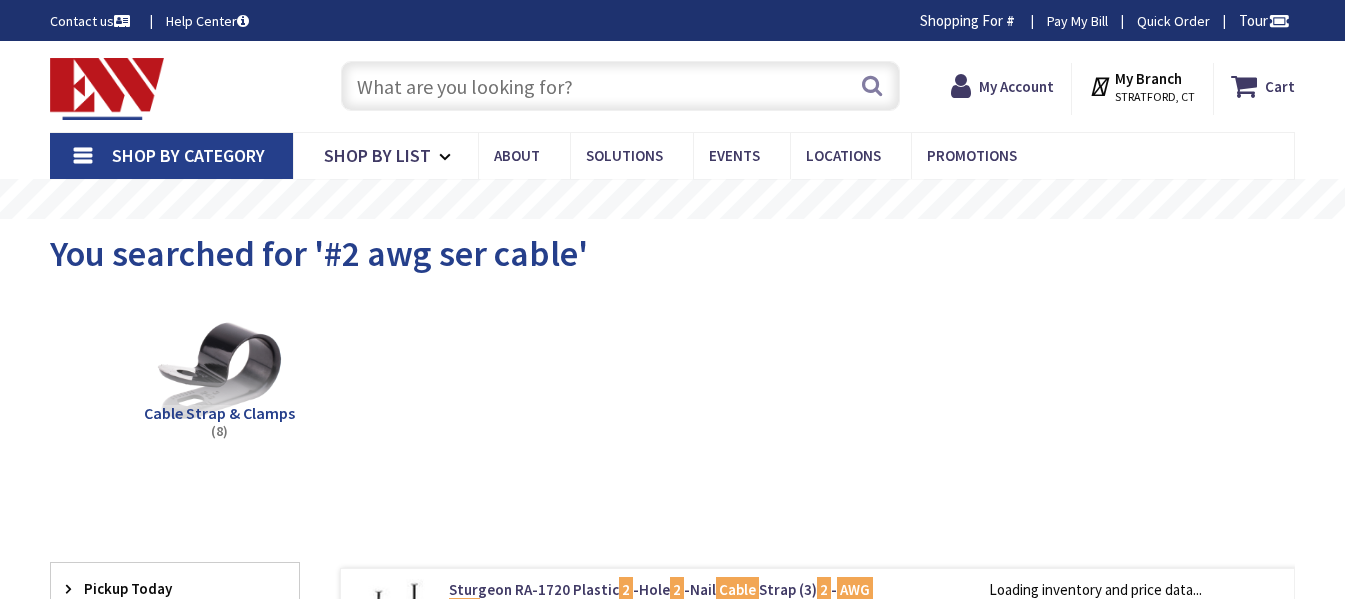 scroll, scrollTop: 0, scrollLeft: 0, axis: both 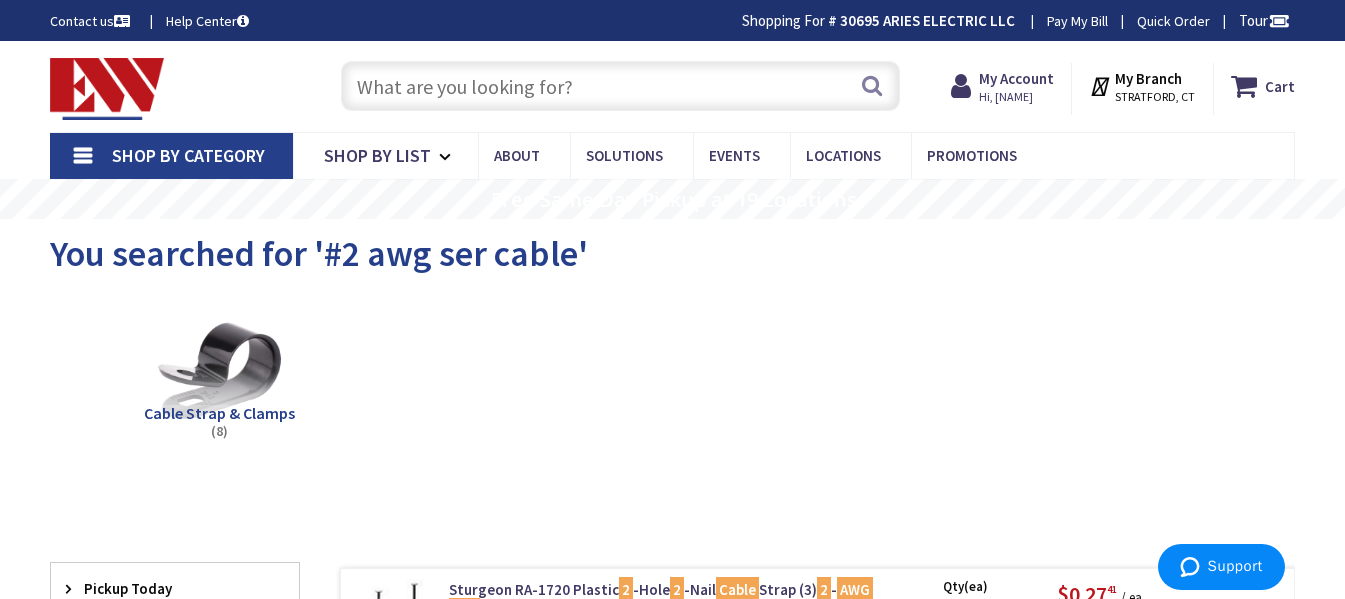 click on "Shop By Category" at bounding box center (188, 155) 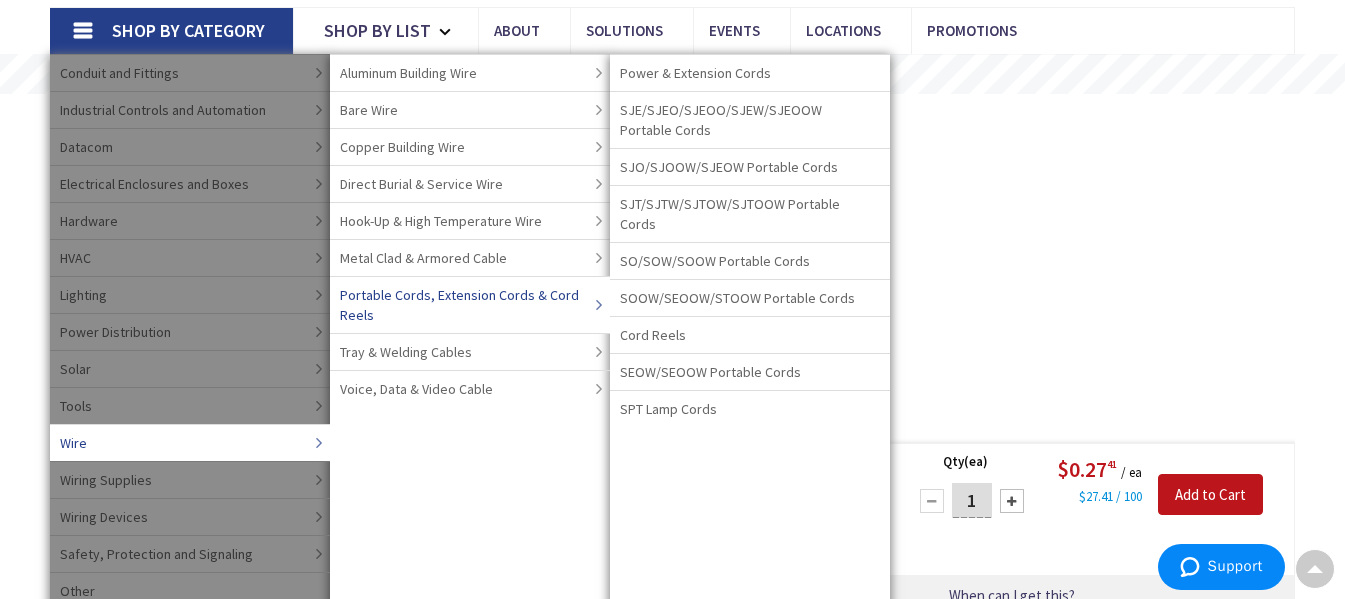 scroll, scrollTop: 100, scrollLeft: 0, axis: vertical 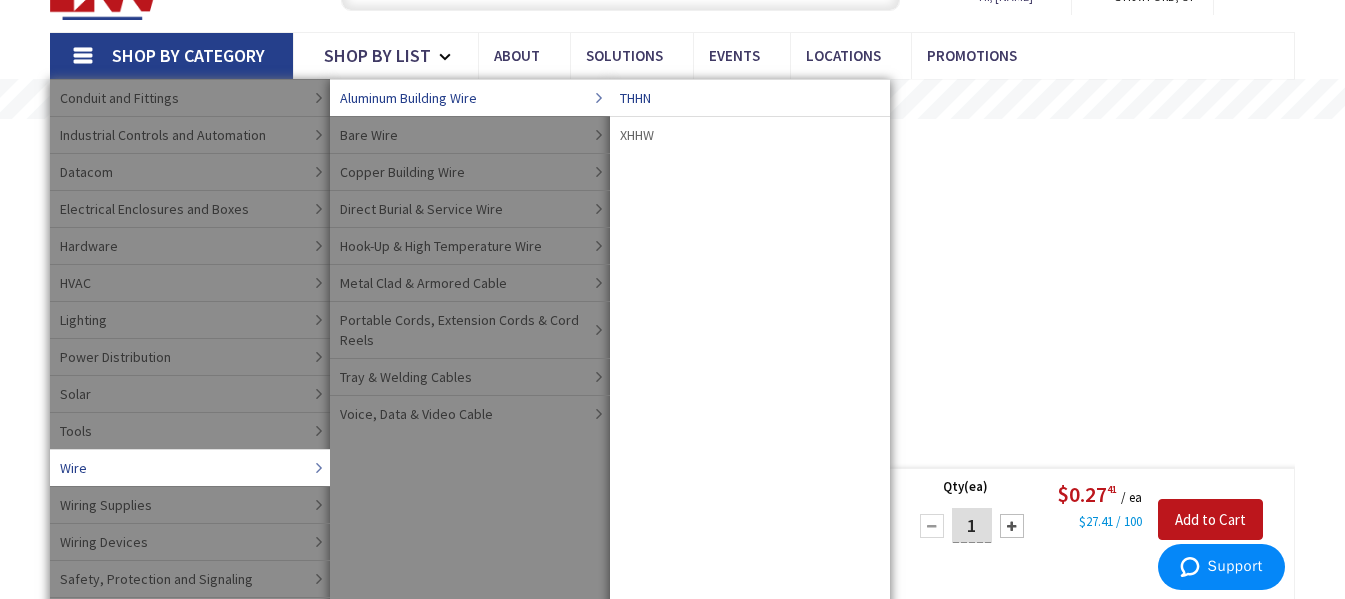 click on "THHN" at bounding box center (635, 98) 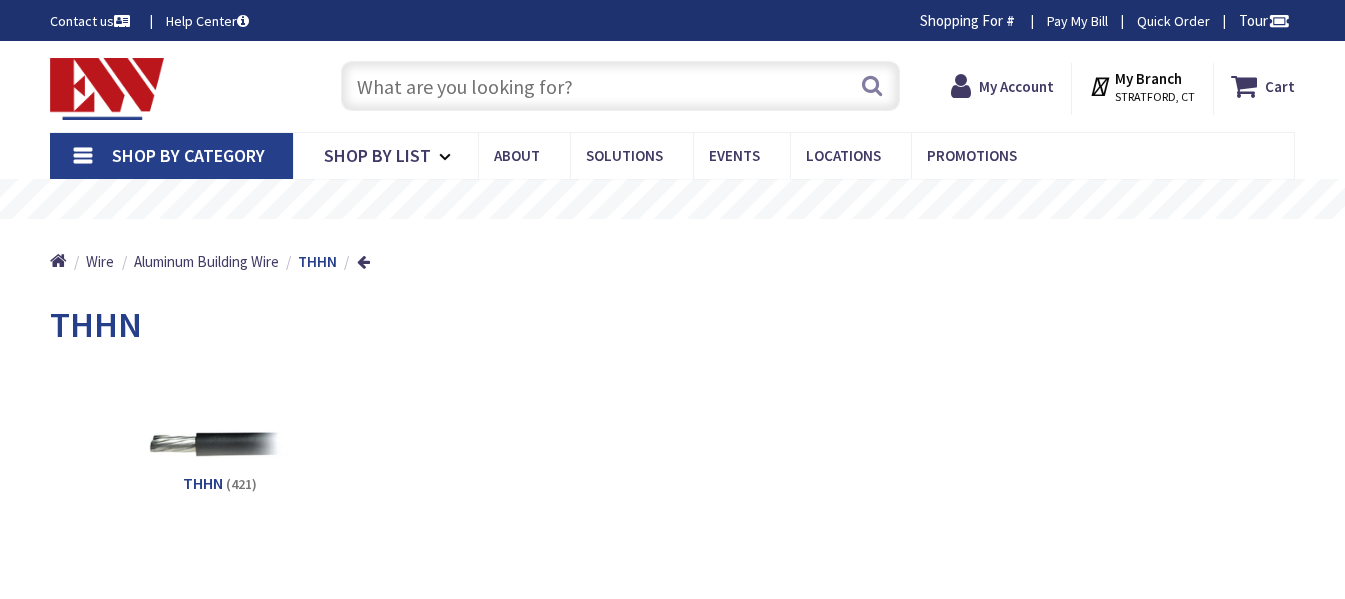 scroll, scrollTop: 0, scrollLeft: 0, axis: both 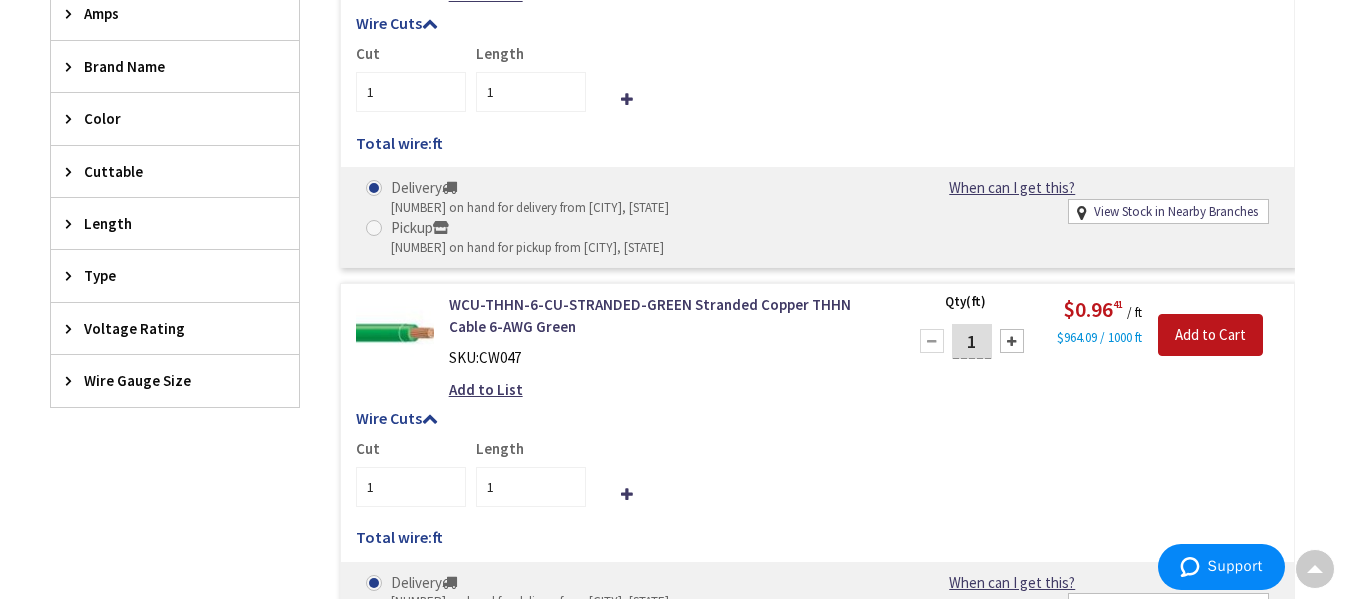 click on "Type" at bounding box center [165, 275] 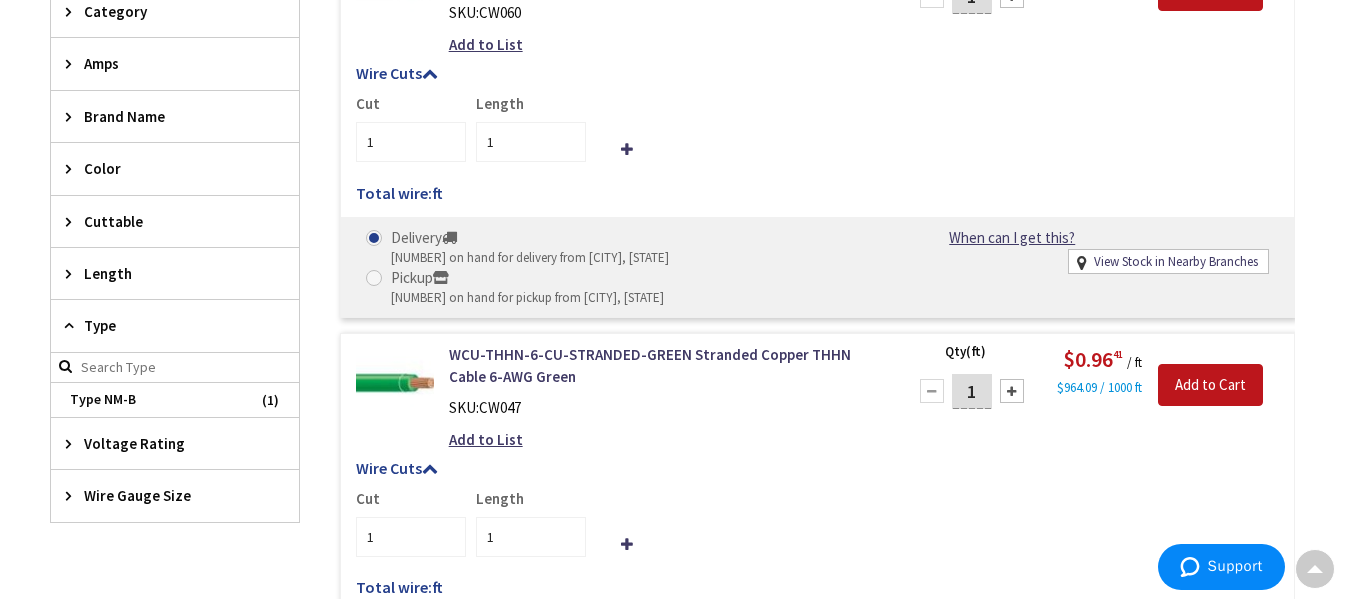 scroll, scrollTop: 900, scrollLeft: 0, axis: vertical 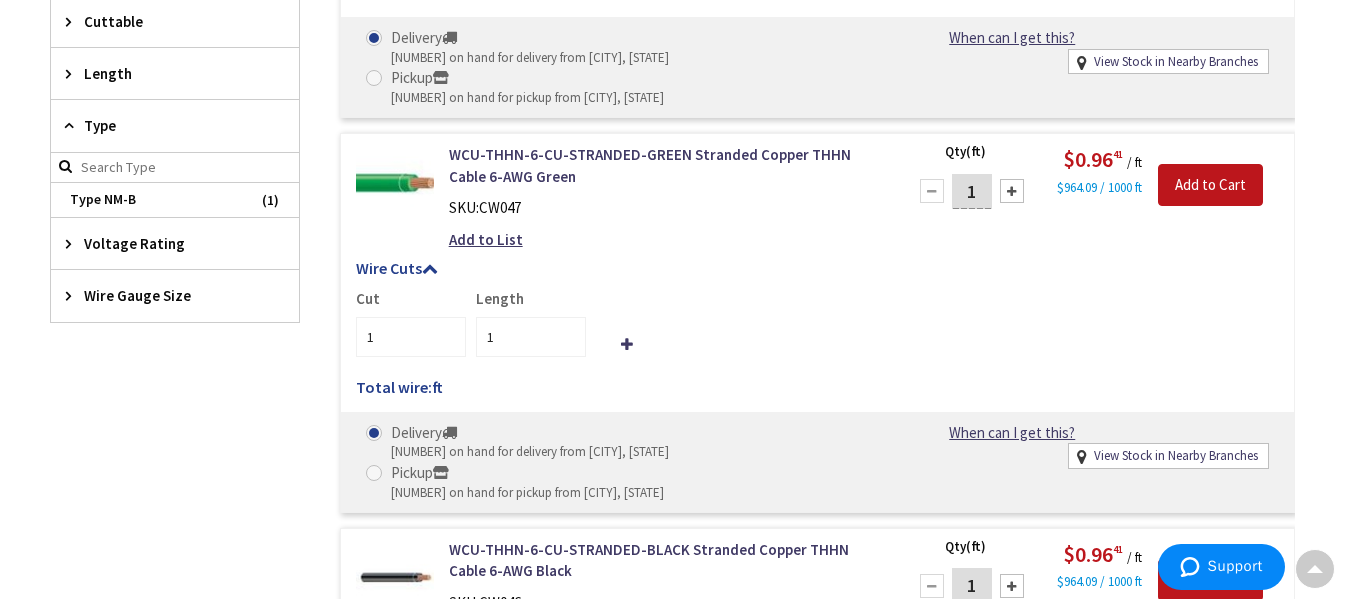 click on "Wire Gauge Size" at bounding box center (165, 295) 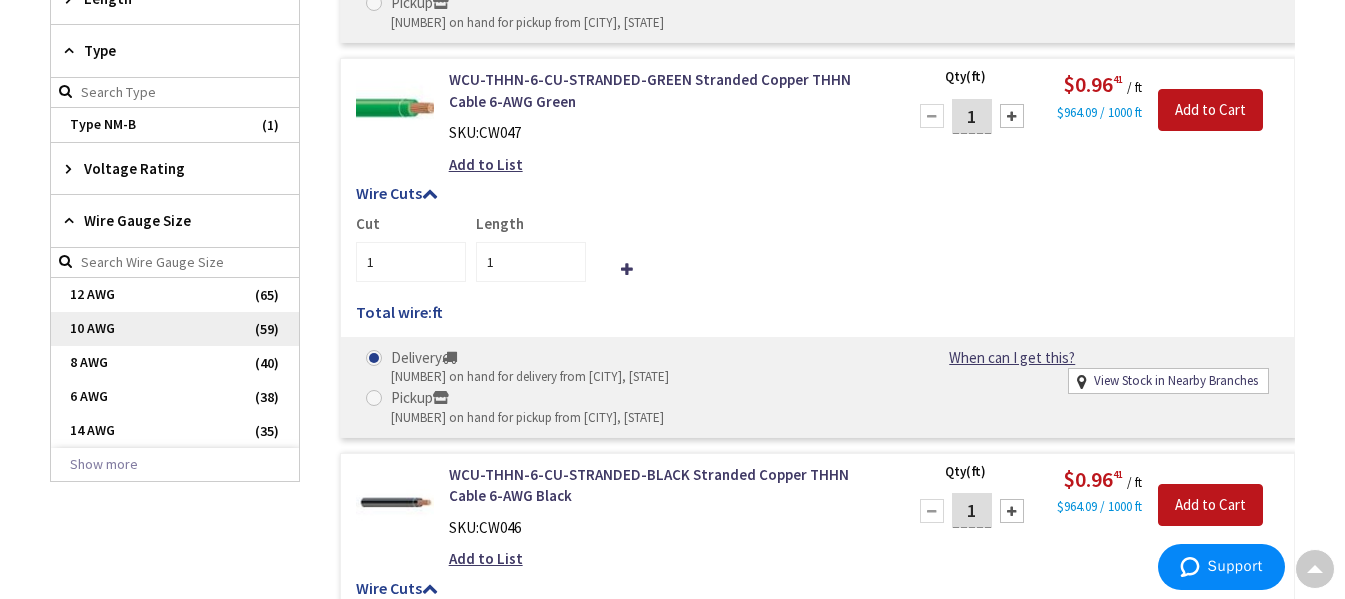 scroll, scrollTop: 925, scrollLeft: 0, axis: vertical 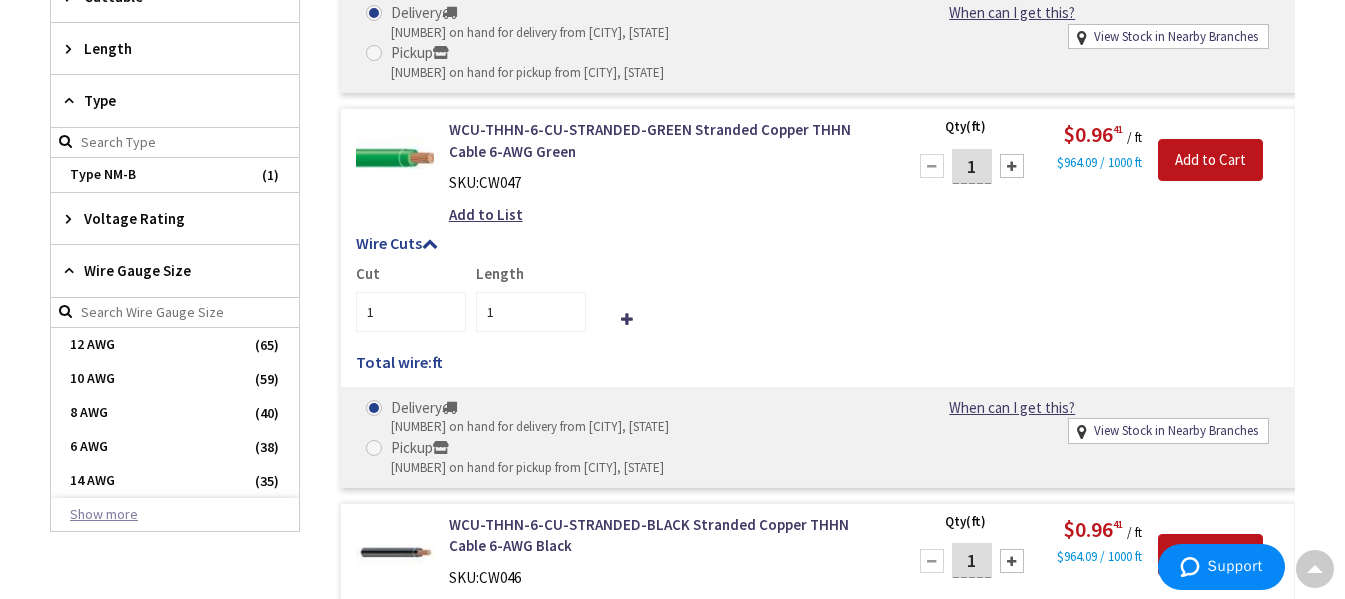 click on "Show more" at bounding box center (175, 515) 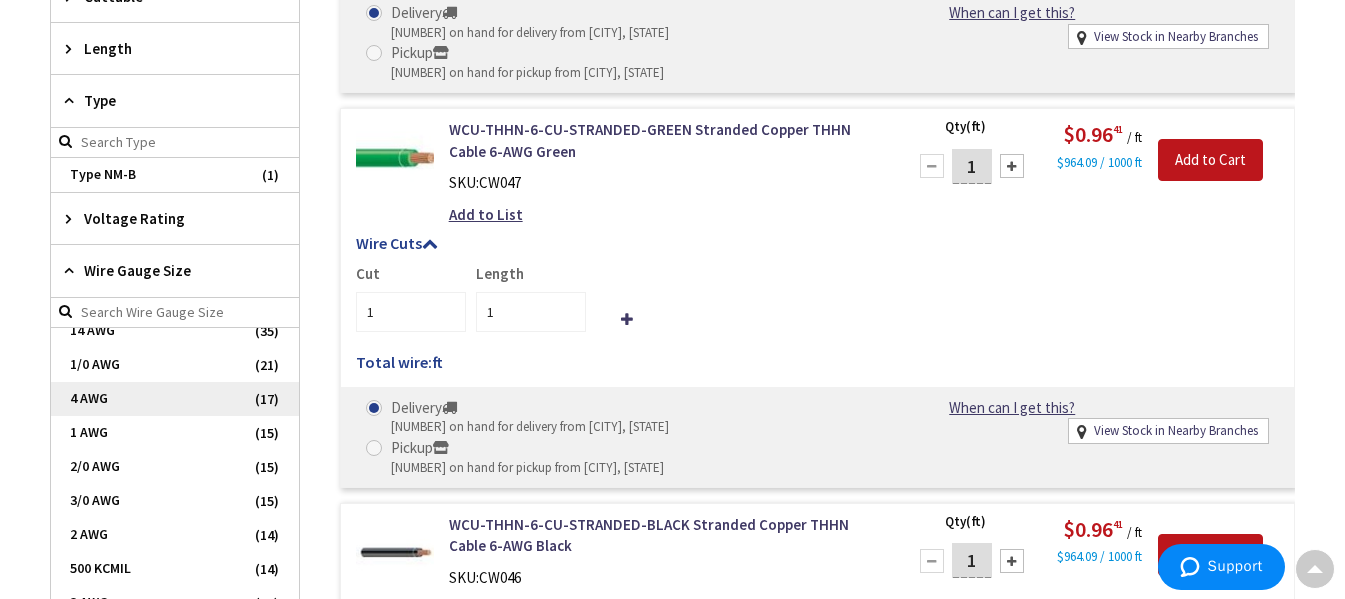 scroll, scrollTop: 175, scrollLeft: 0, axis: vertical 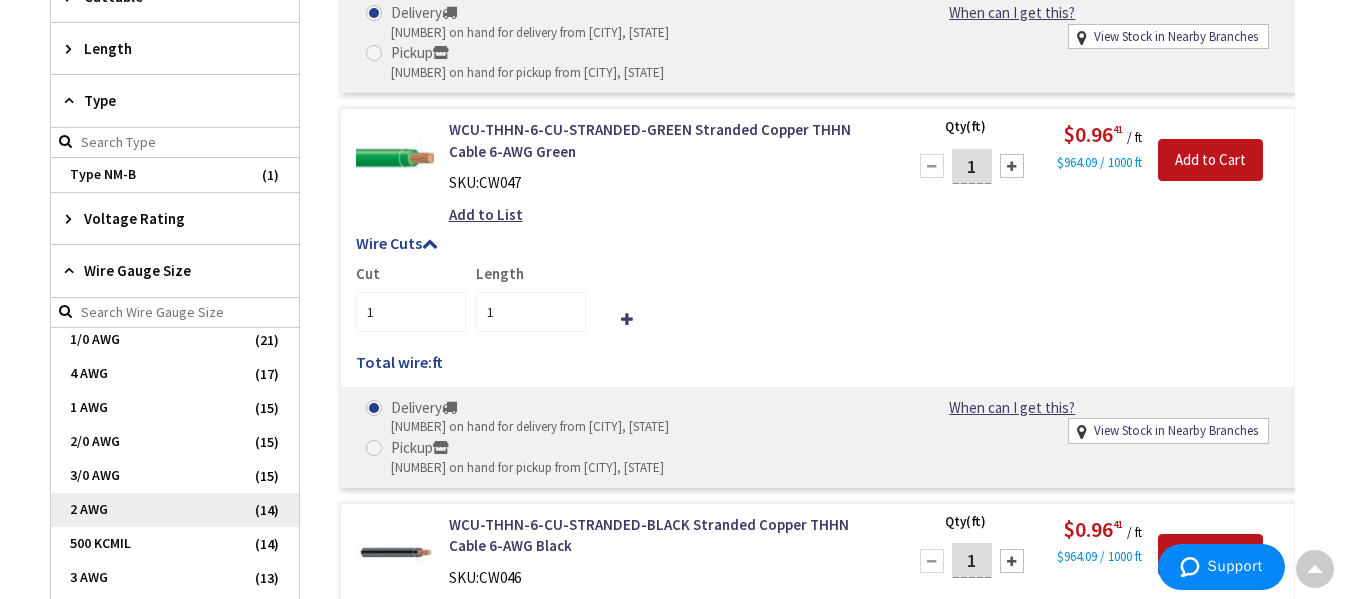 click on "2 AWG" at bounding box center [175, 510] 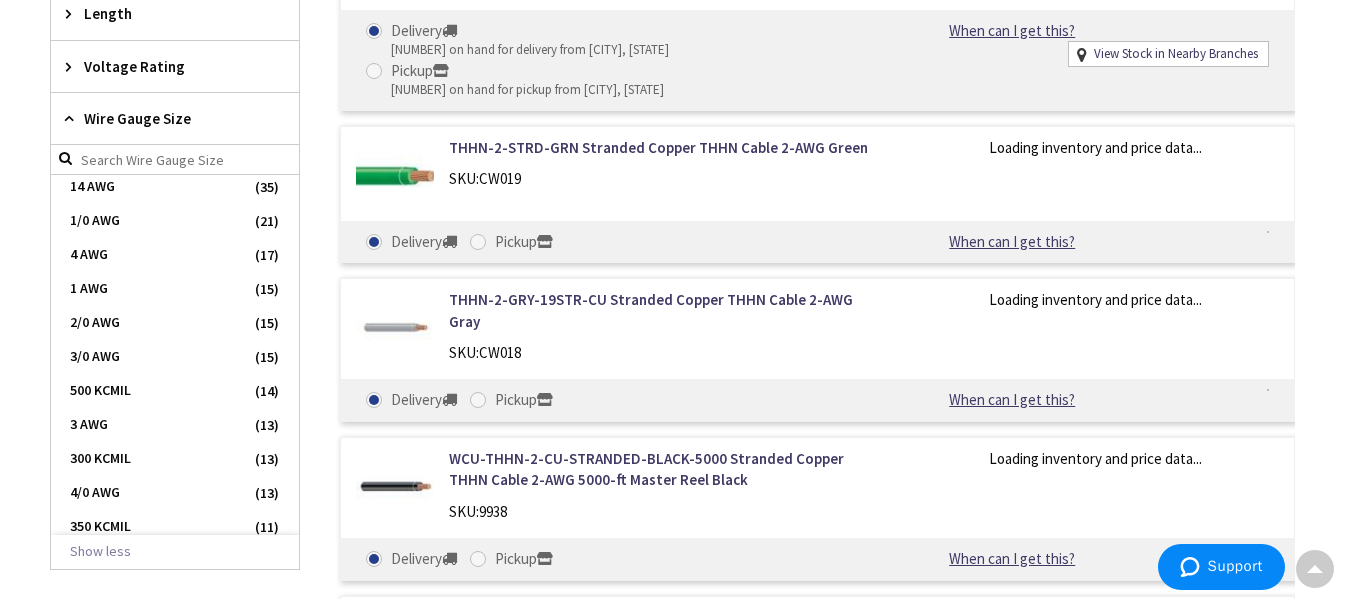 scroll, scrollTop: 890, scrollLeft: 0, axis: vertical 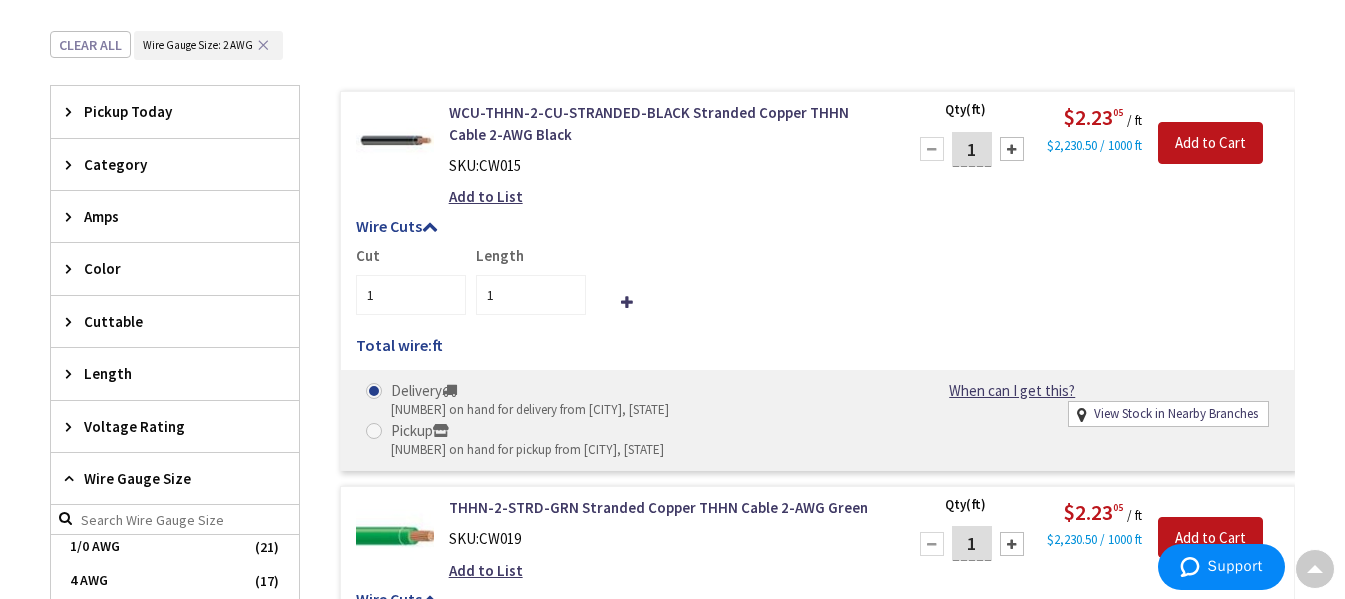 click on "Category" at bounding box center [165, 164] 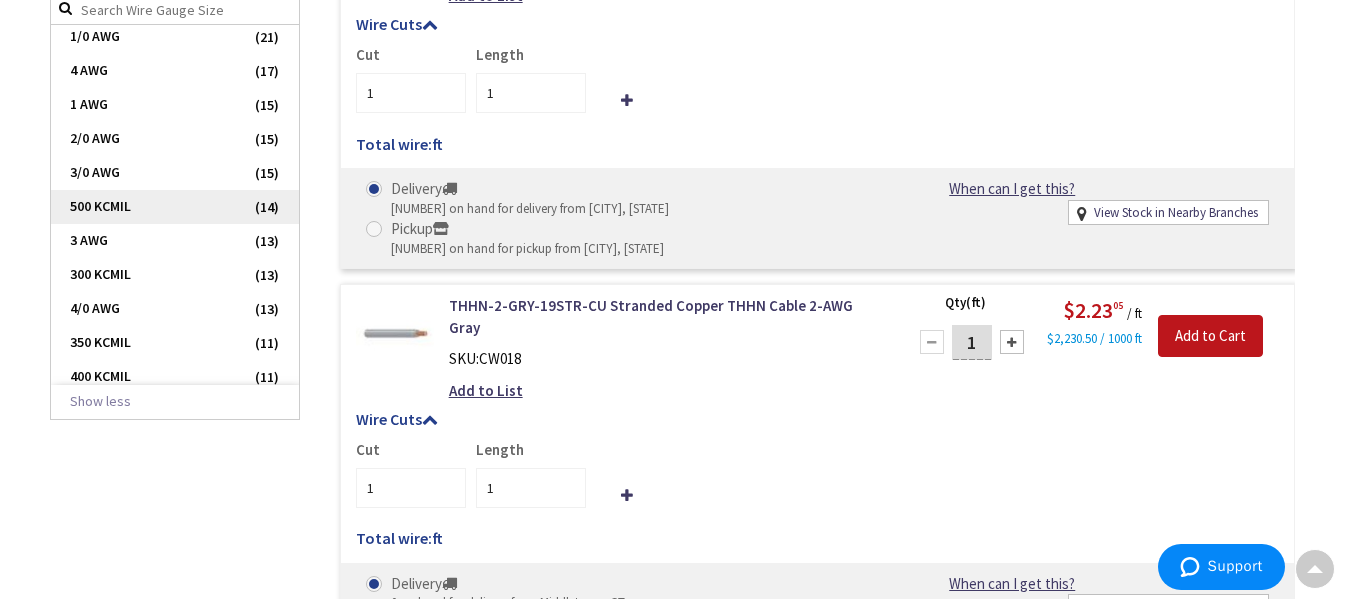 scroll, scrollTop: 1165, scrollLeft: 0, axis: vertical 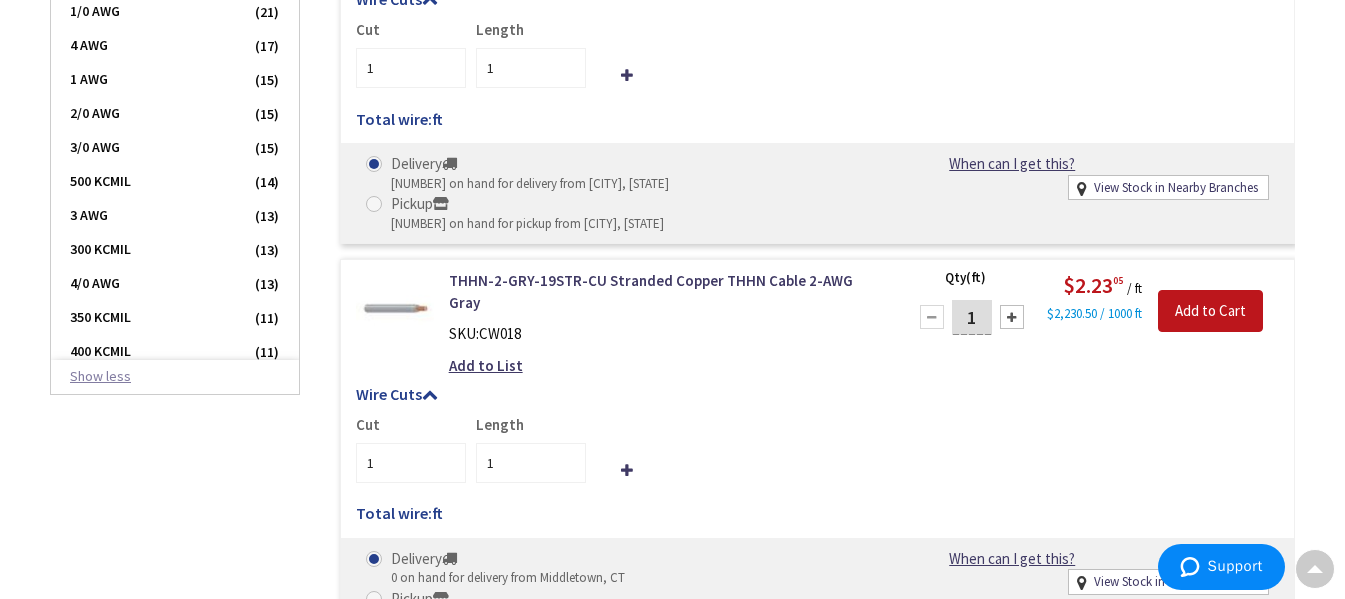 click on "Show less" at bounding box center (175, 377) 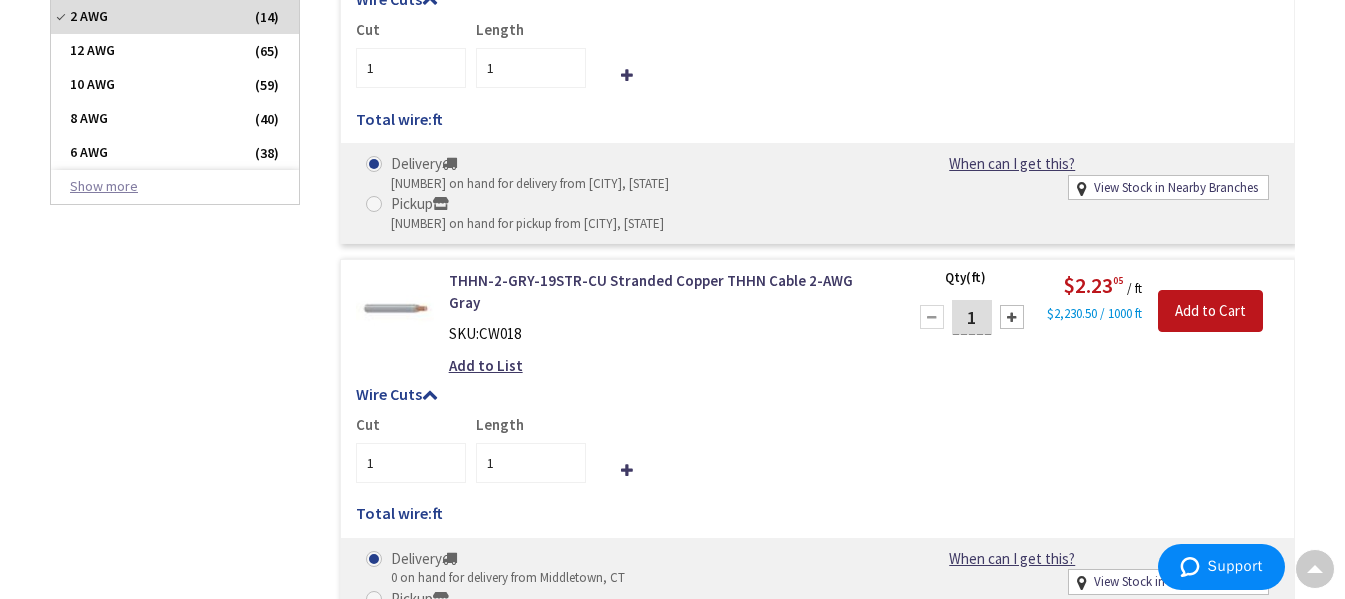 scroll, scrollTop: 0, scrollLeft: 0, axis: both 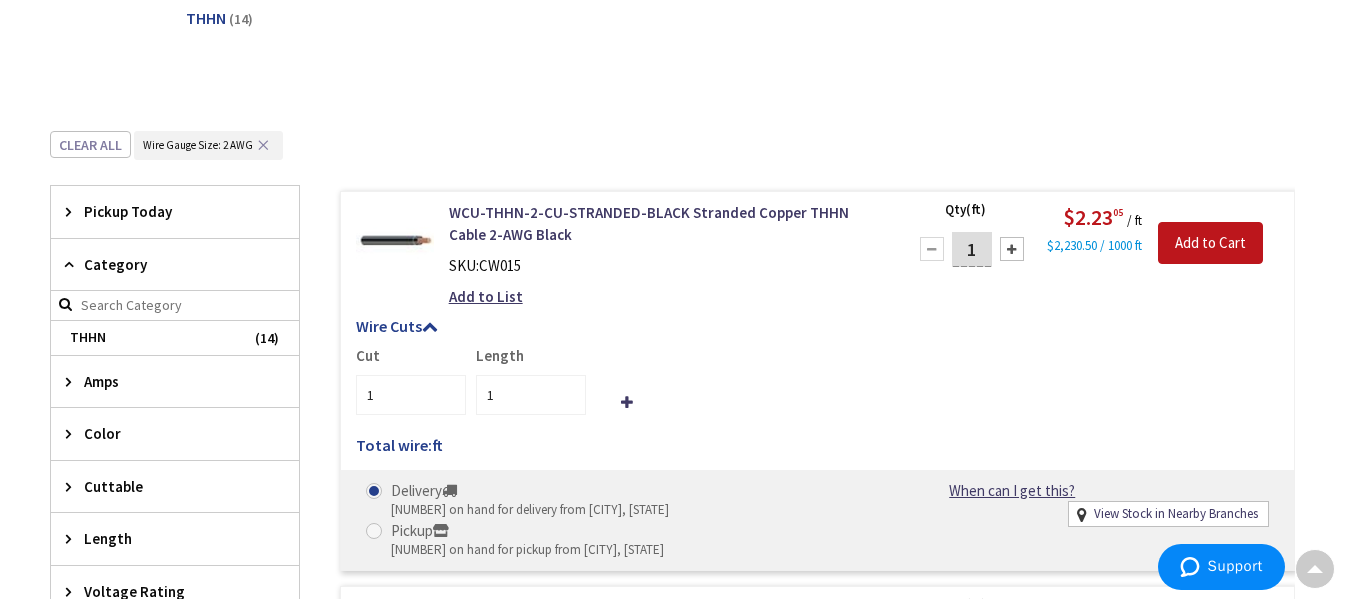 click on "Amps" at bounding box center [165, 381] 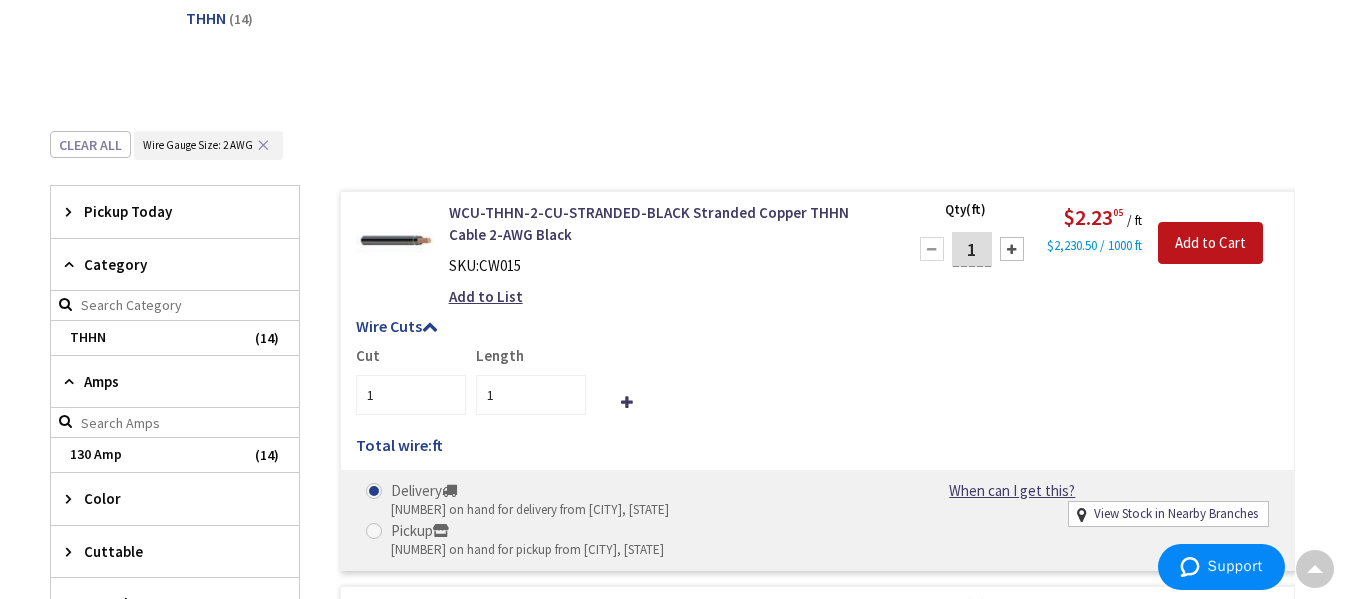 click at bounding box center [175, 423] 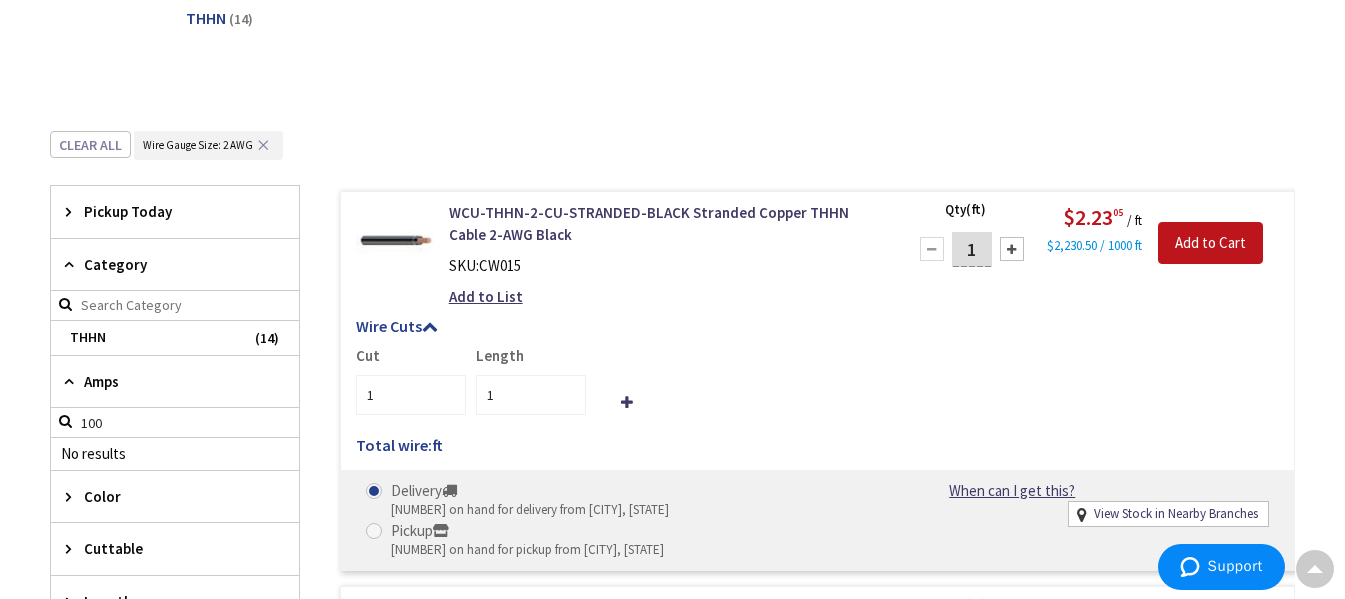 type on "100" 